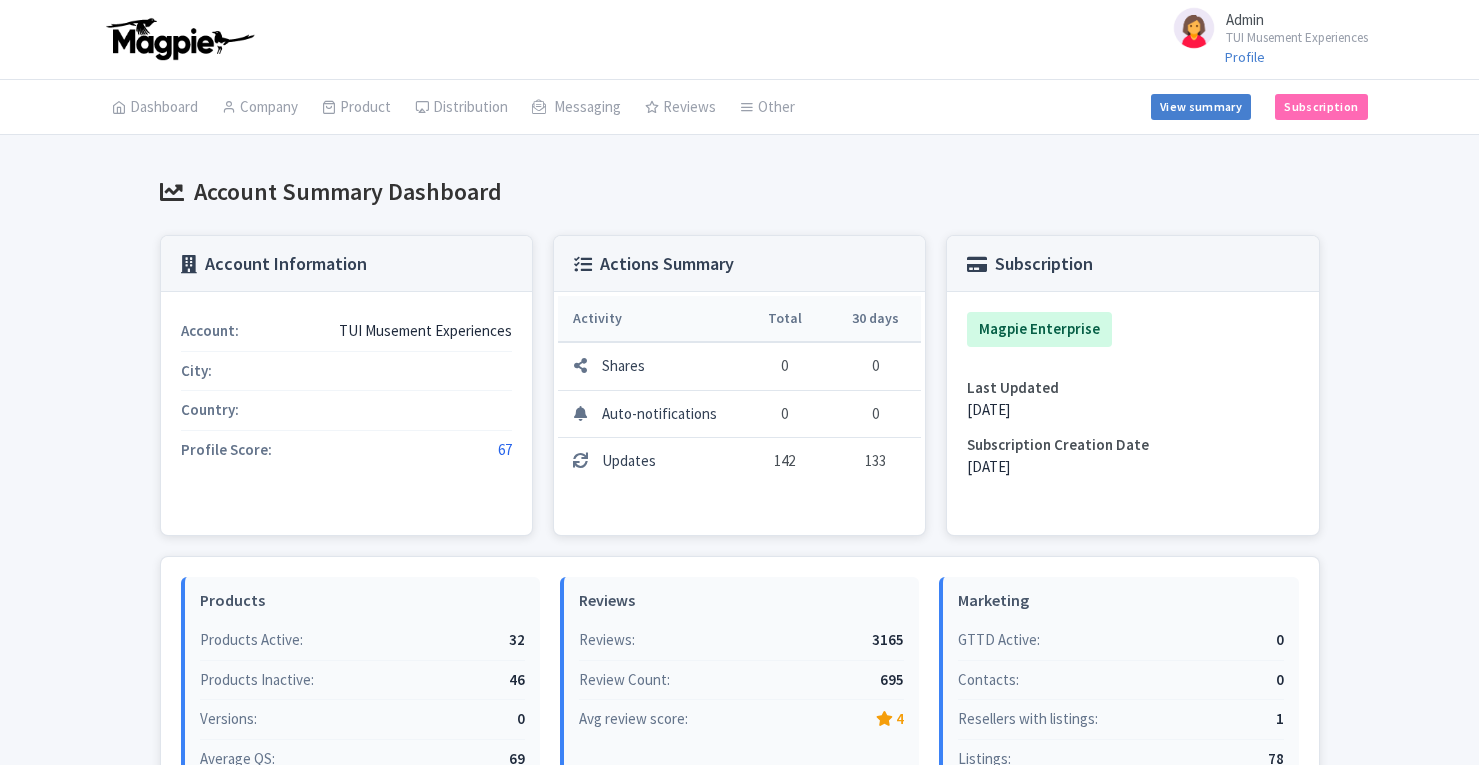 scroll, scrollTop: 0, scrollLeft: 0, axis: both 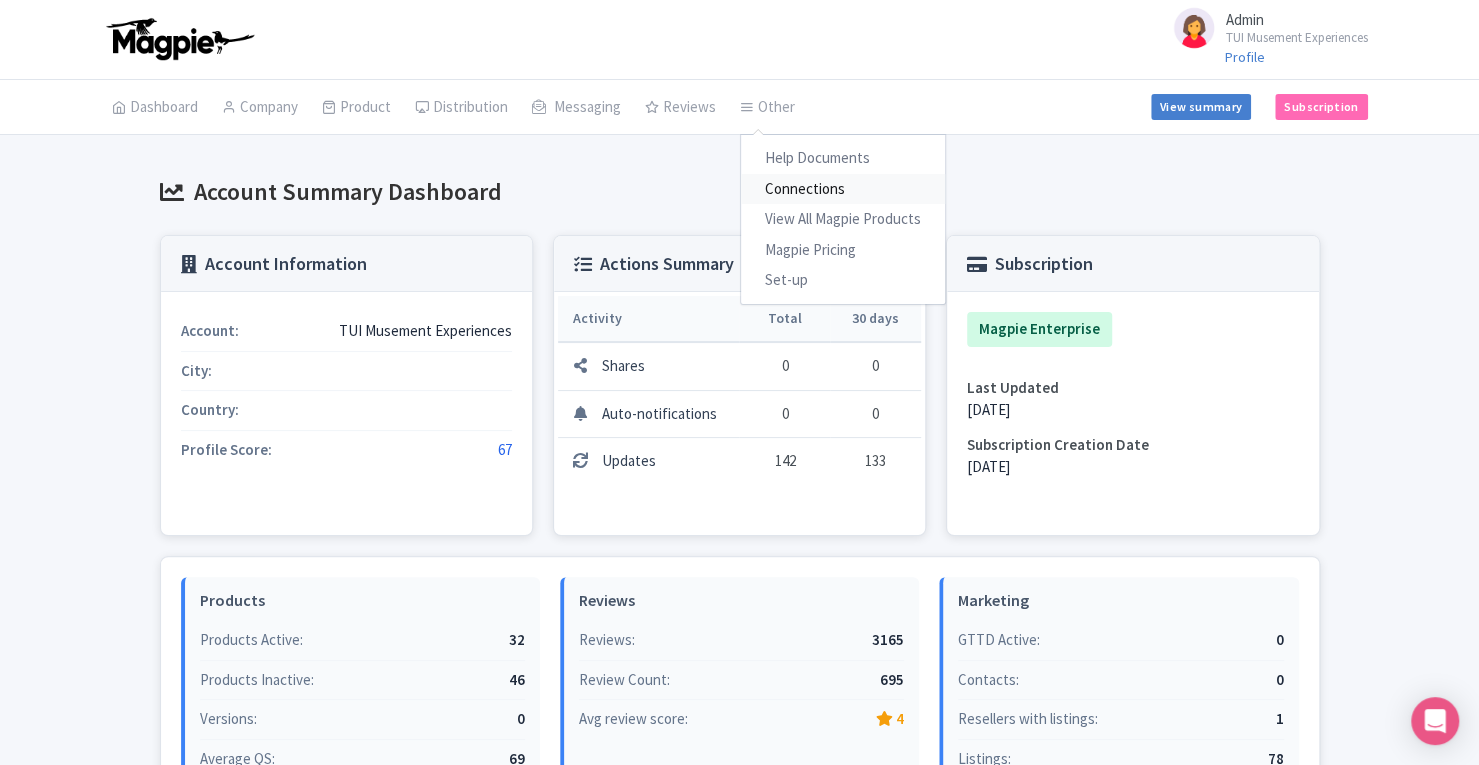 click on "Connections" at bounding box center [843, 189] 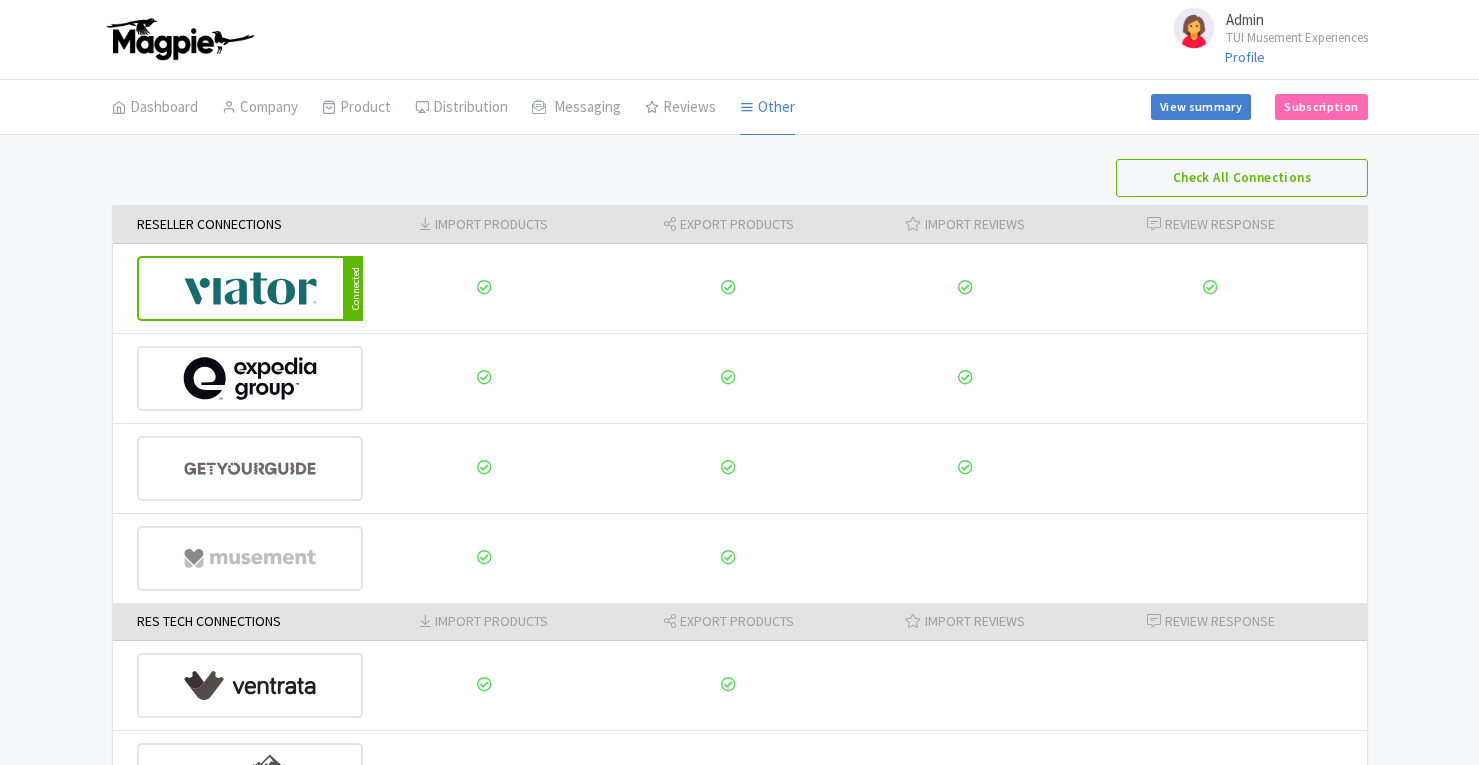 scroll, scrollTop: 0, scrollLeft: 0, axis: both 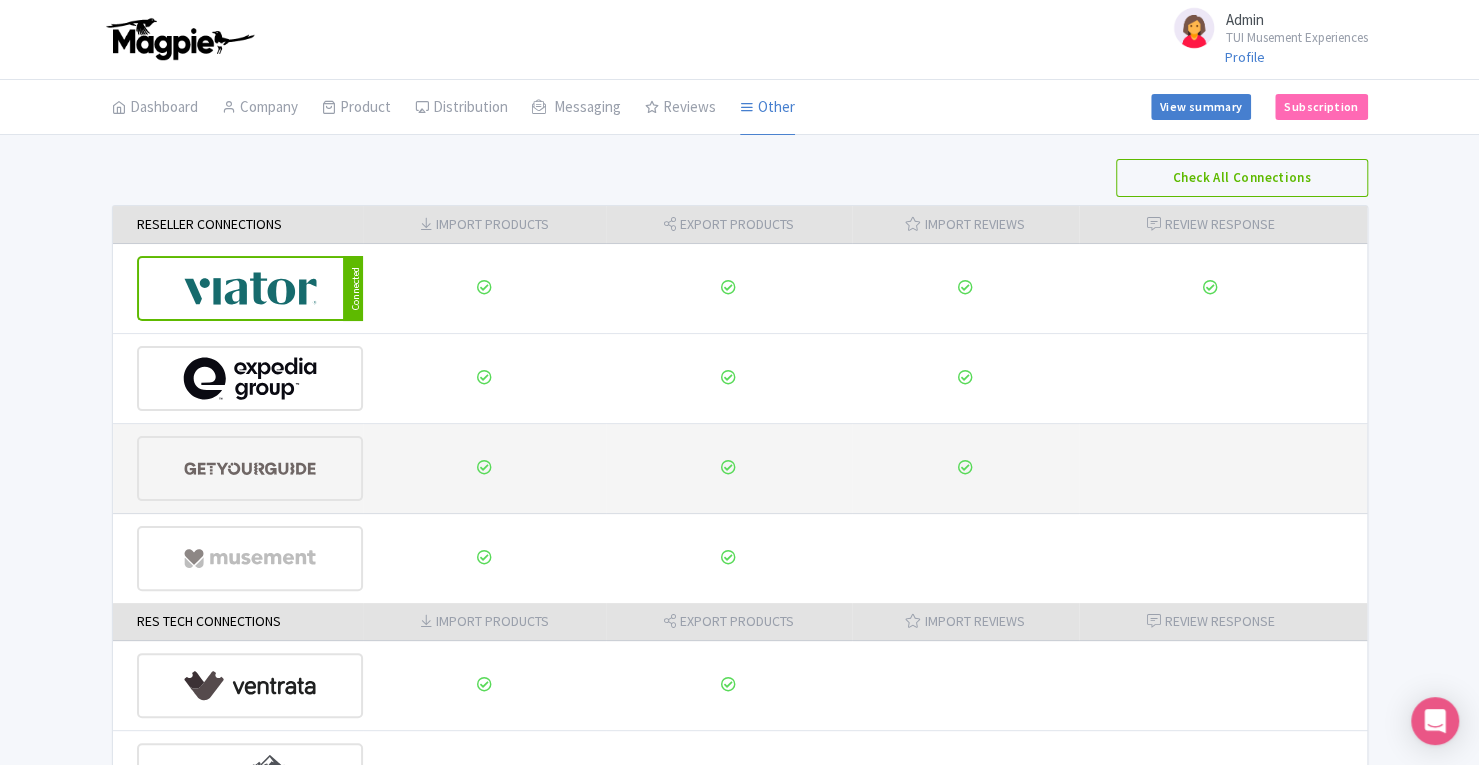 click at bounding box center (250, 468) 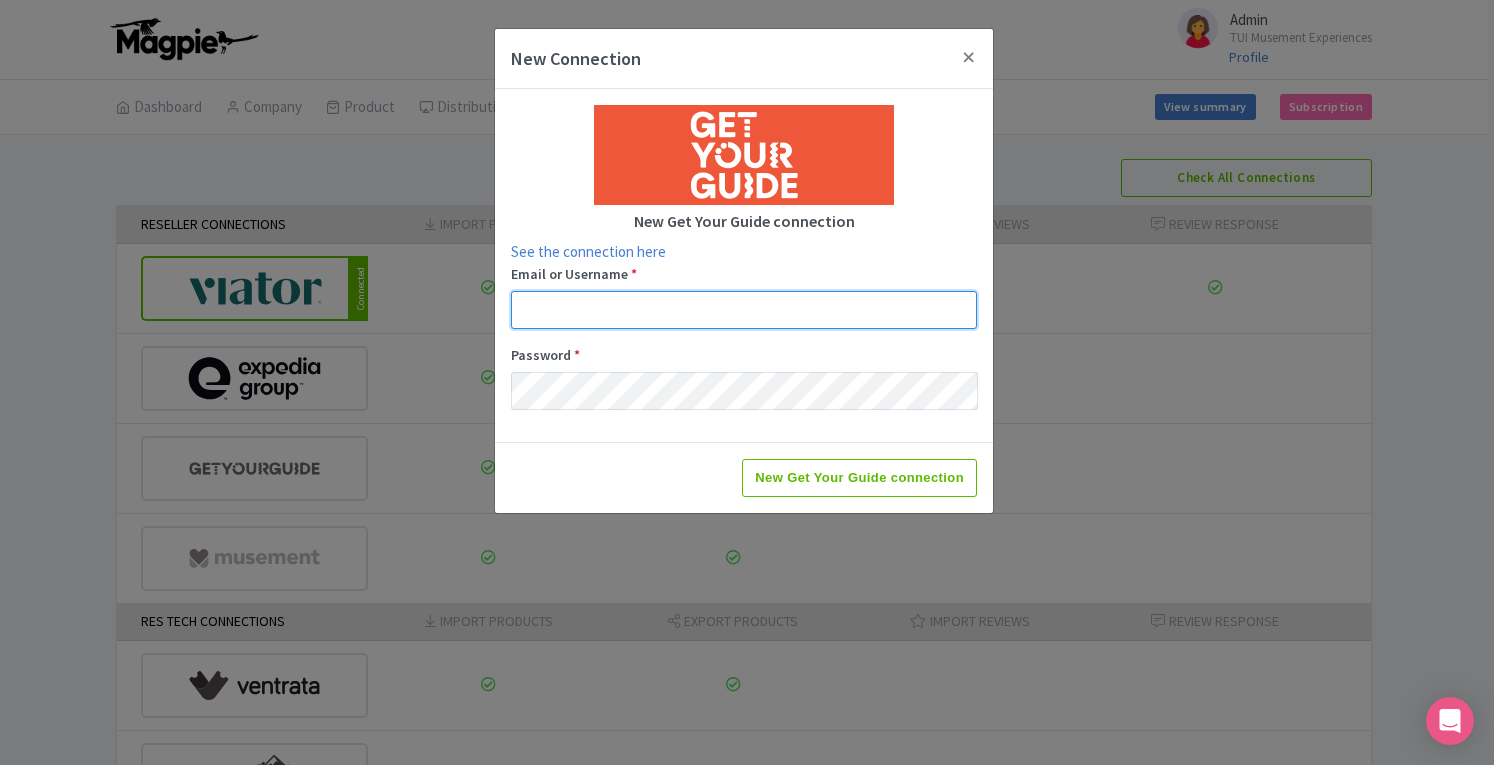 click on "Email or Username   *" at bounding box center (744, 310) 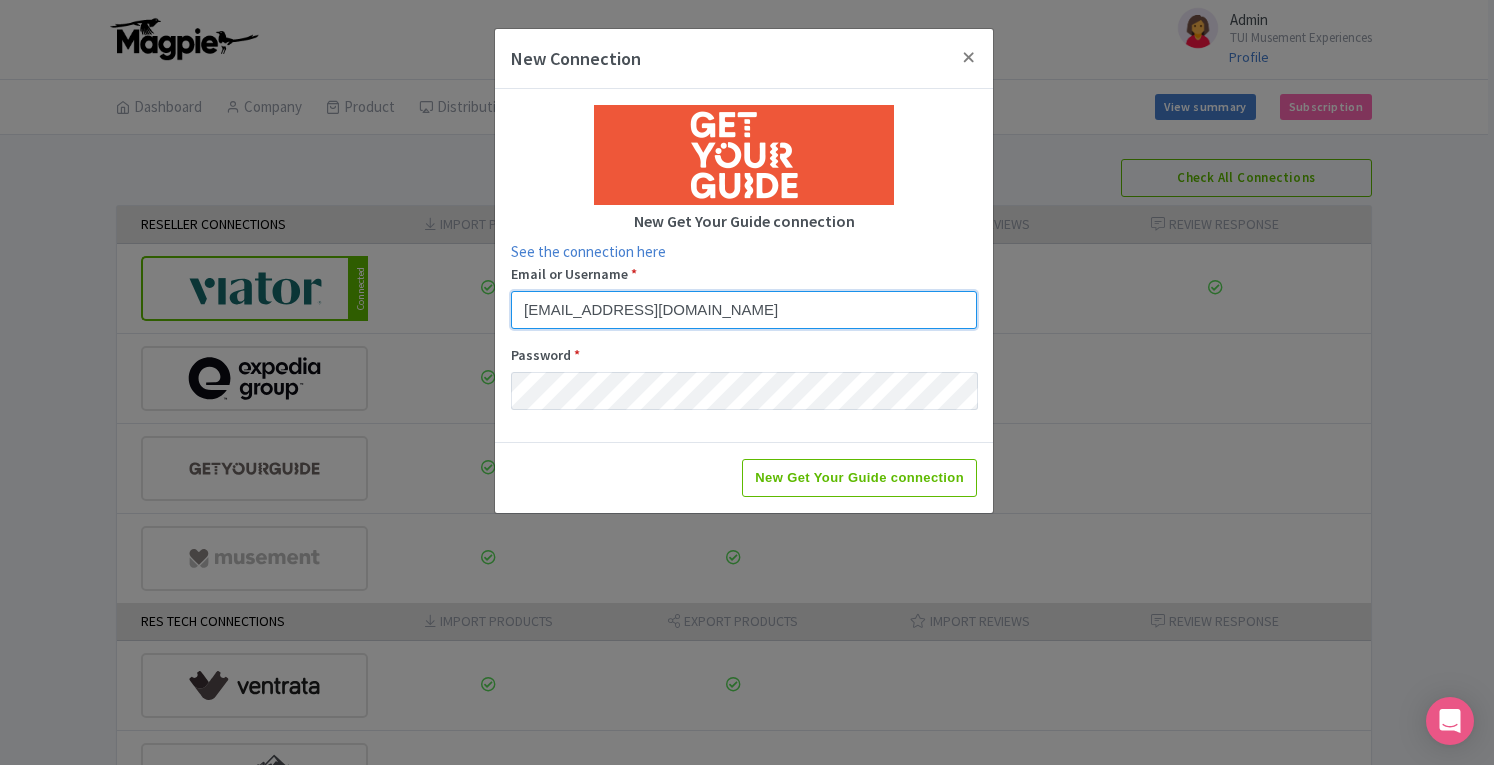 type on "support+musementexperiences@magpie.travel" 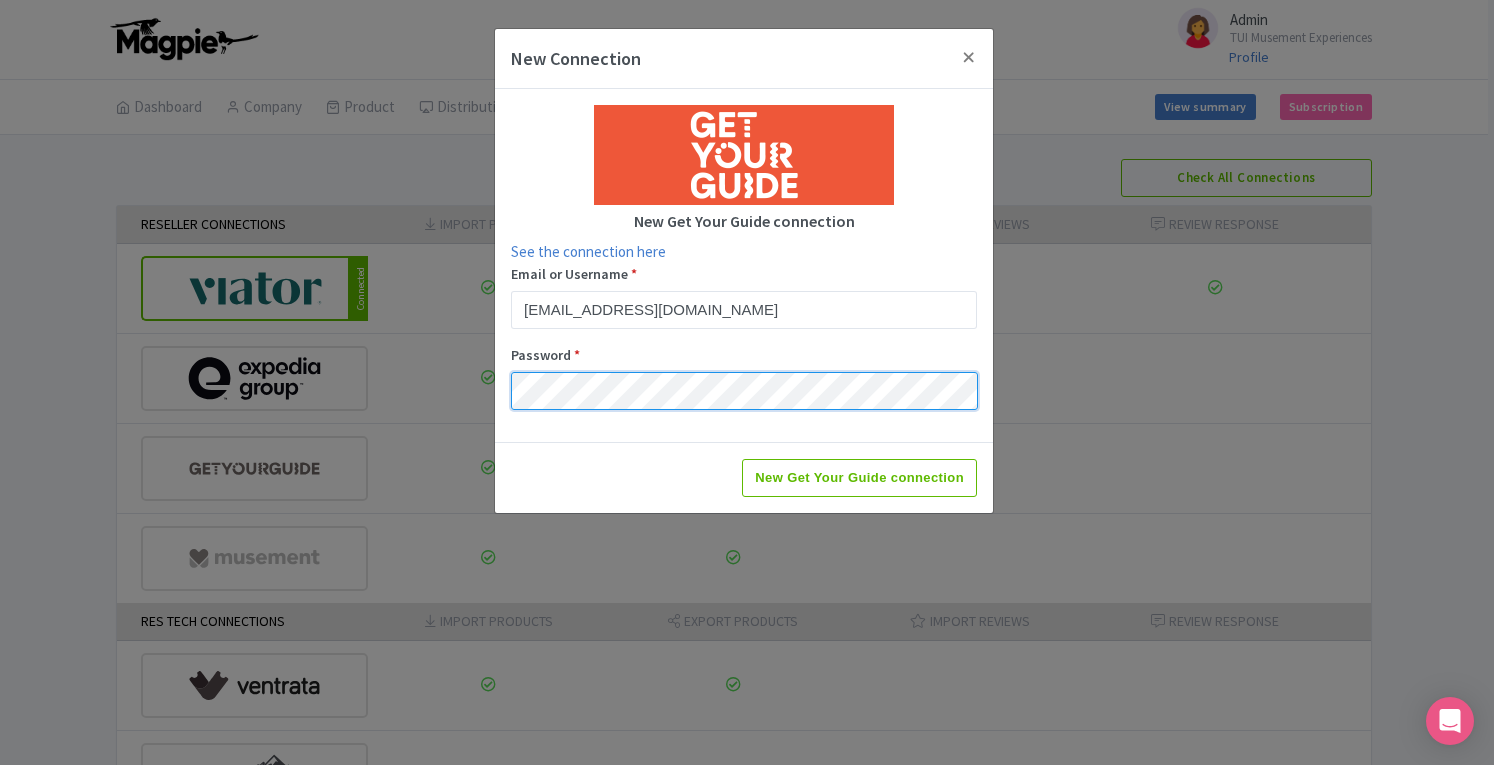 click on "New Get Your Guide connection" at bounding box center (859, 478) 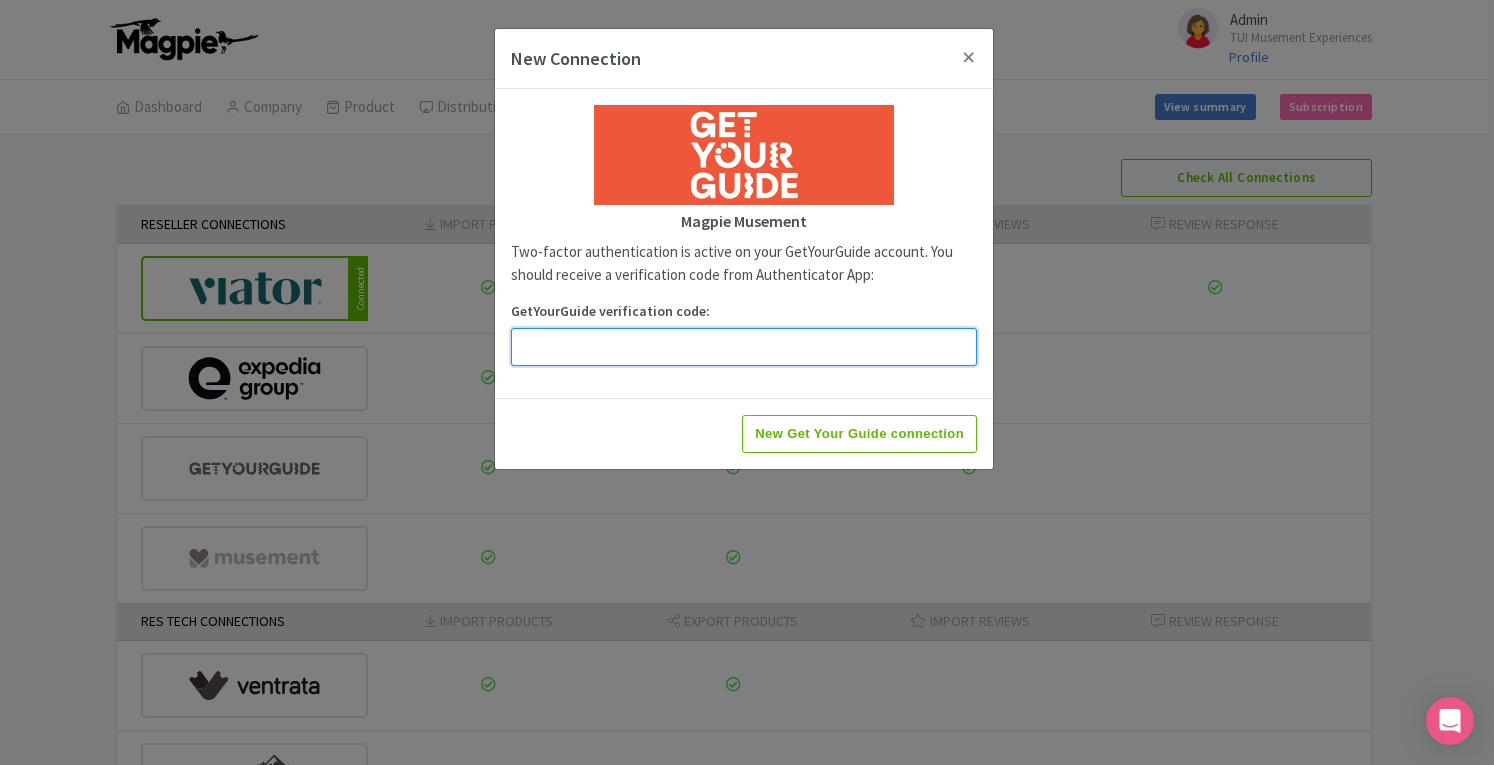 click on "GetYourGuide verification code:" at bounding box center (744, 347) 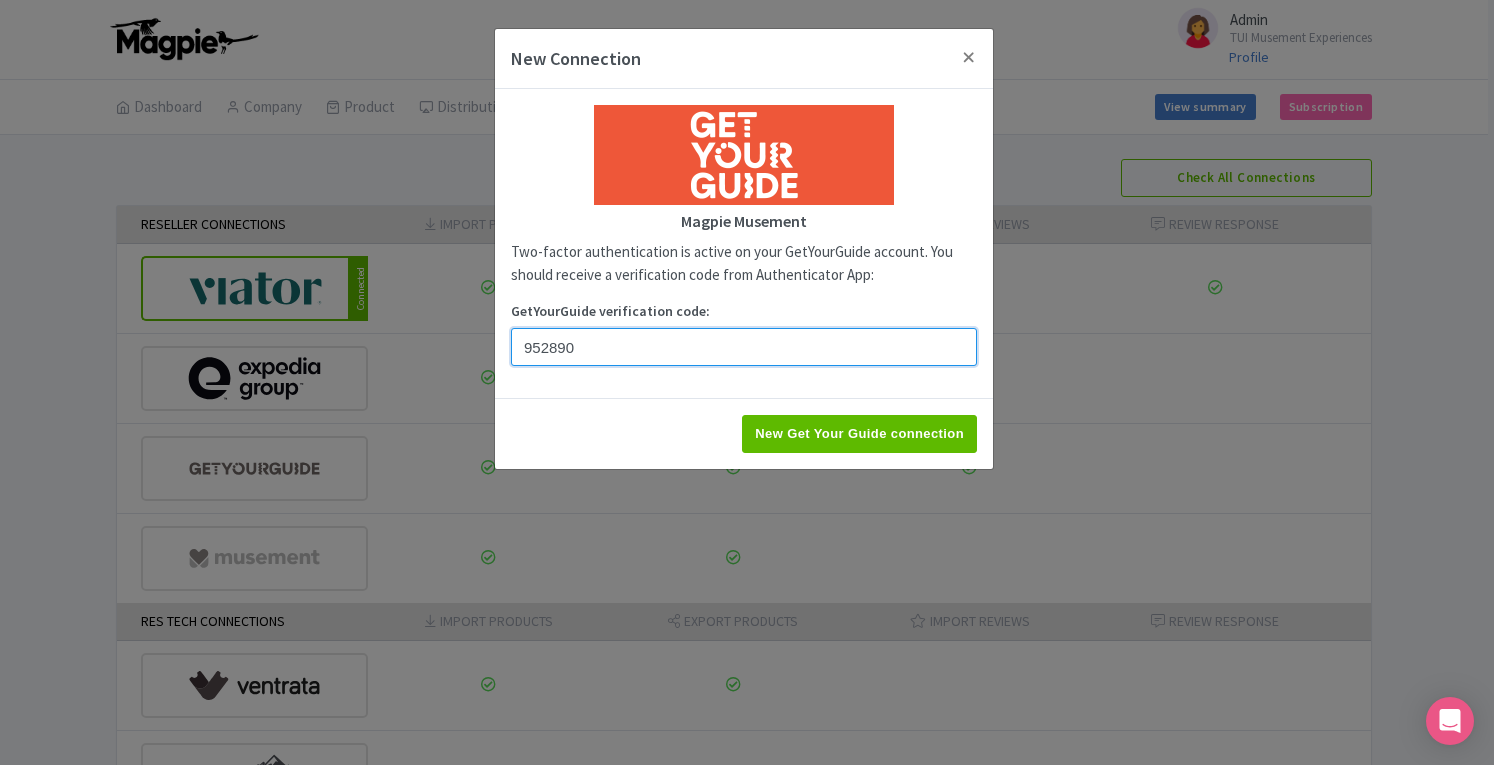 type on "952890" 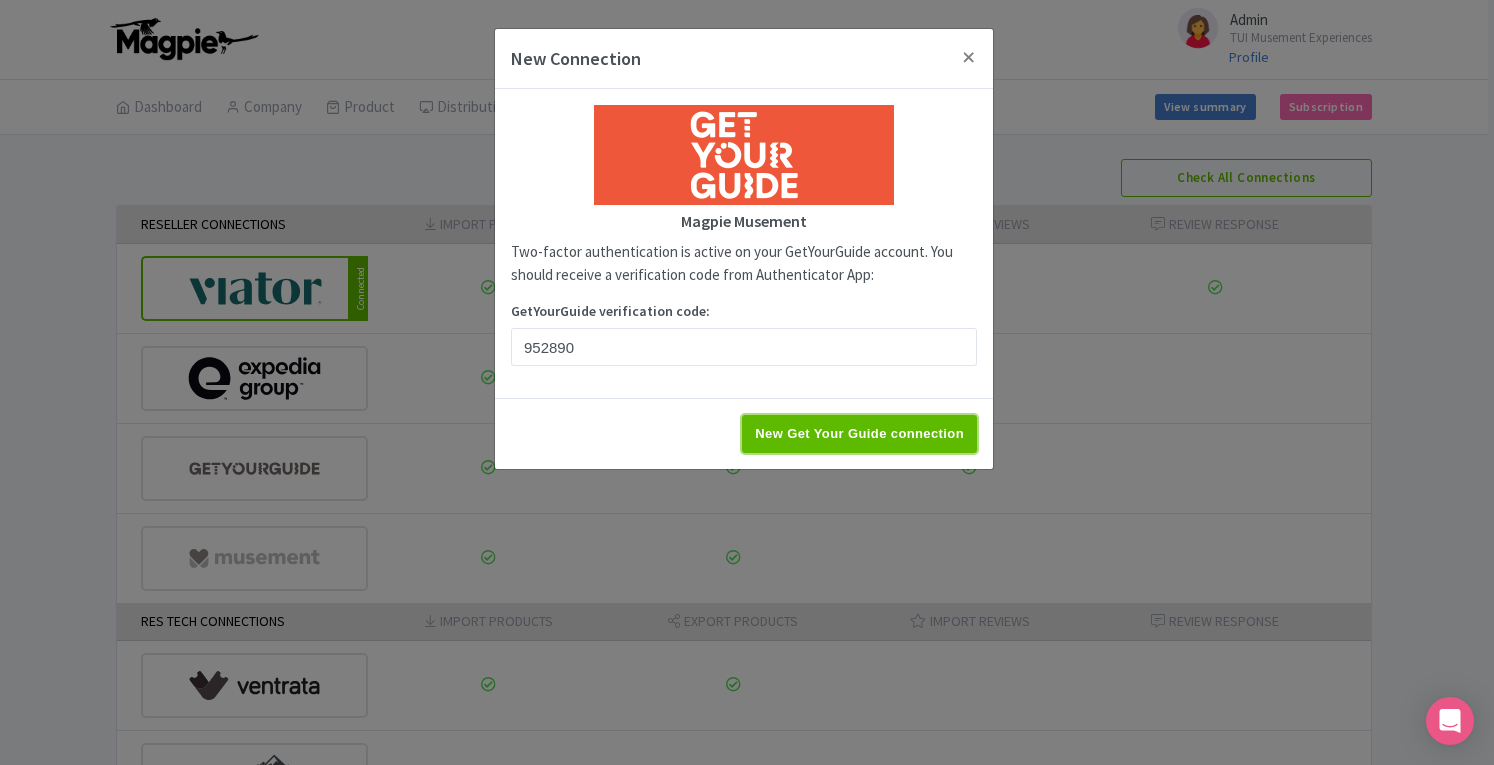 click on "New Get Your Guide connection" at bounding box center [859, 434] 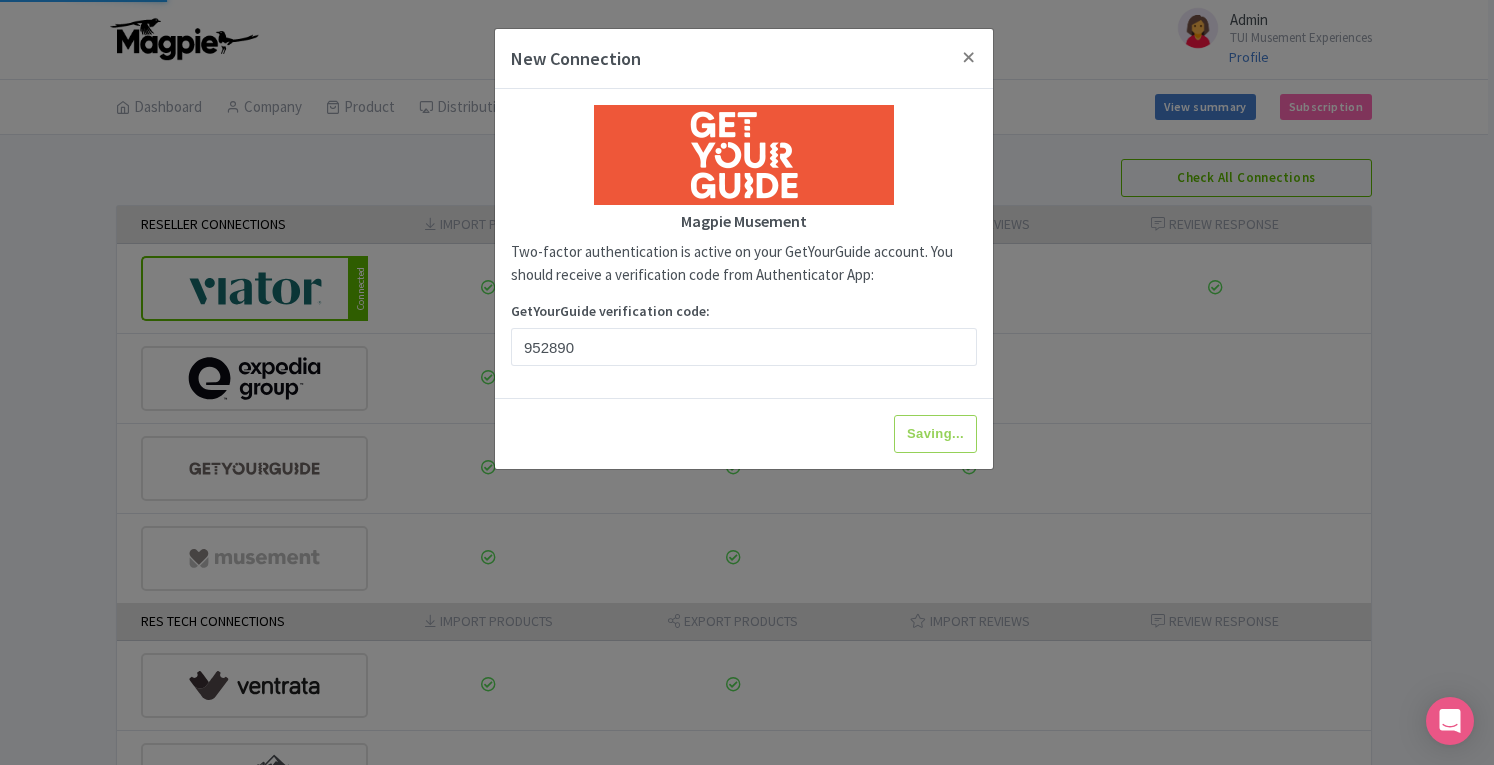 type on "New Get Your Guide connection" 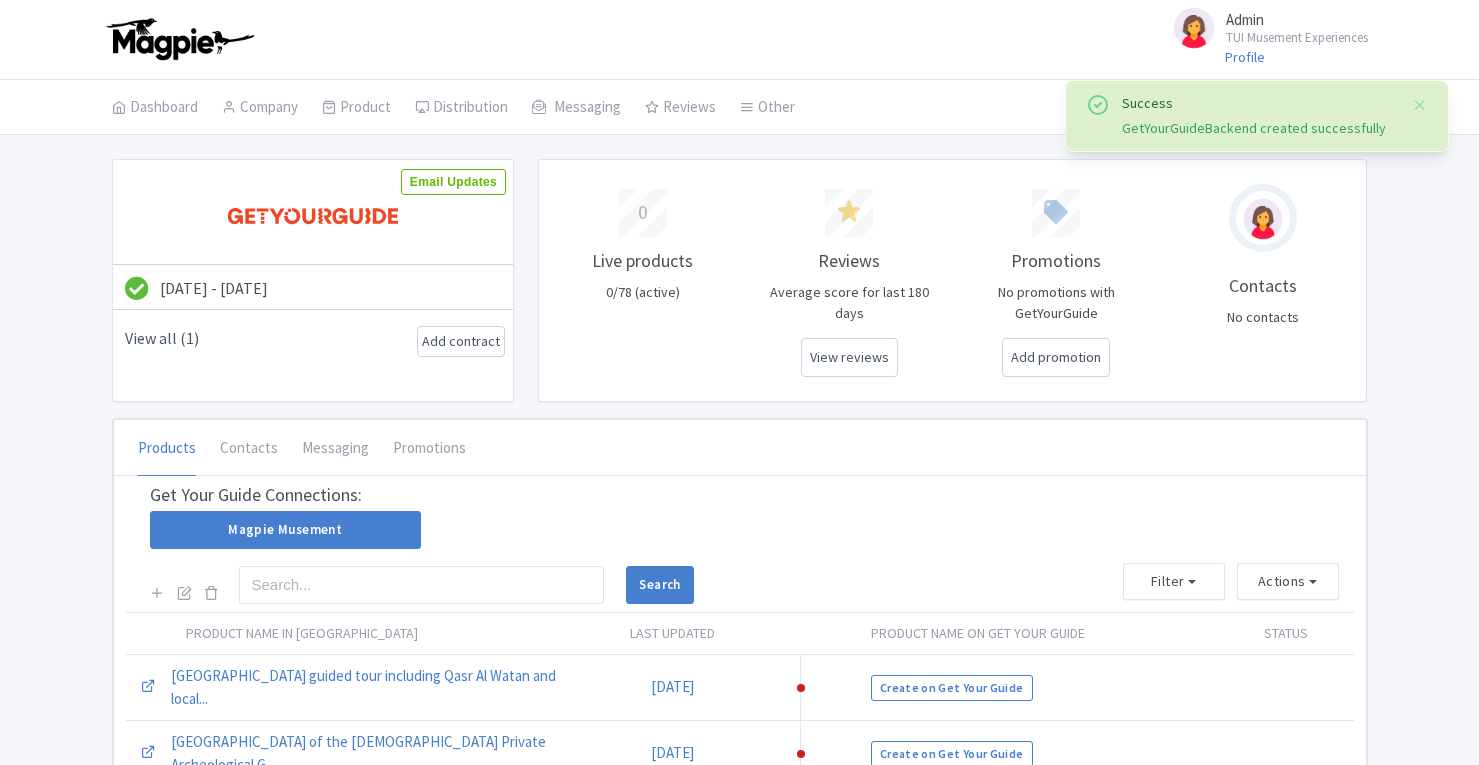scroll, scrollTop: 0, scrollLeft: 0, axis: both 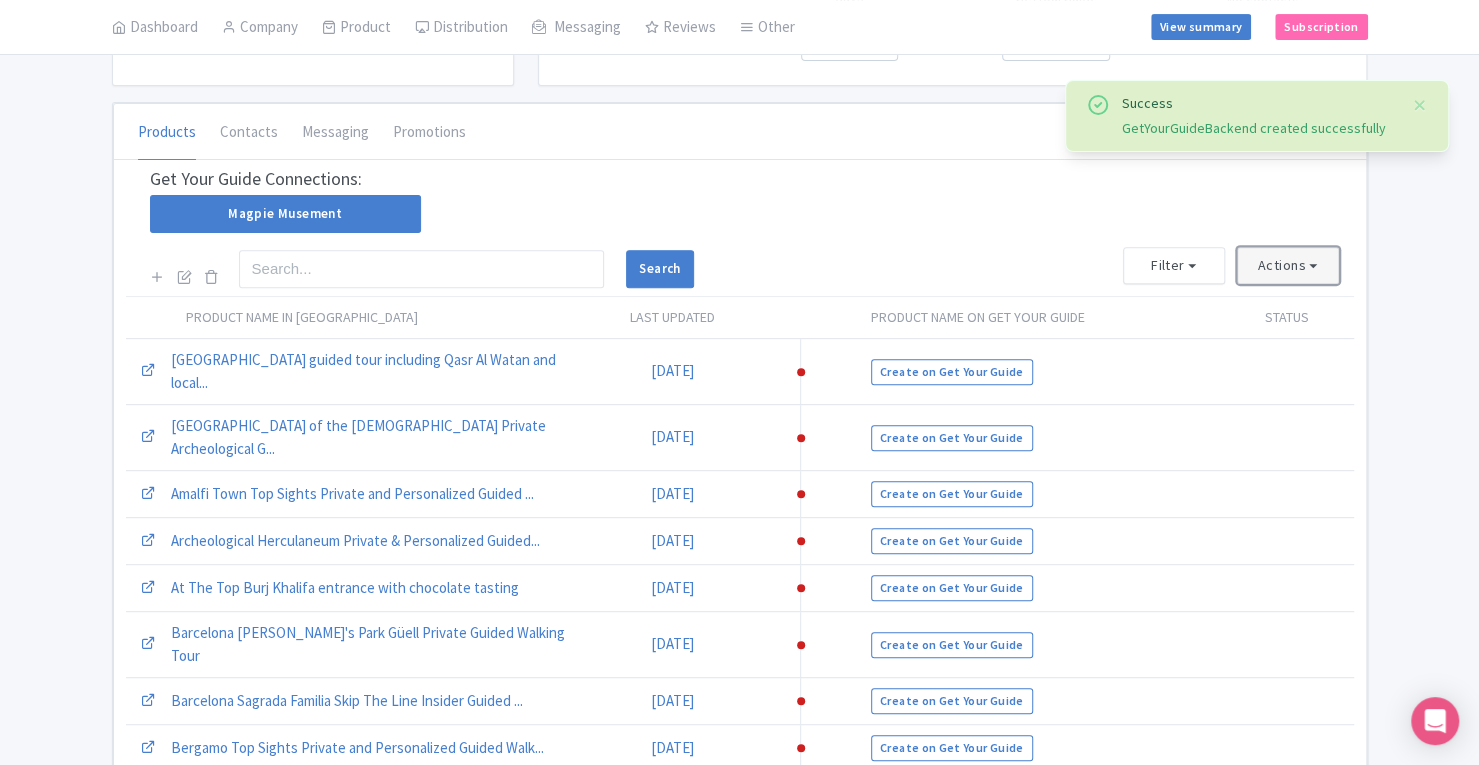 click on "Actions" at bounding box center (1288, 265) 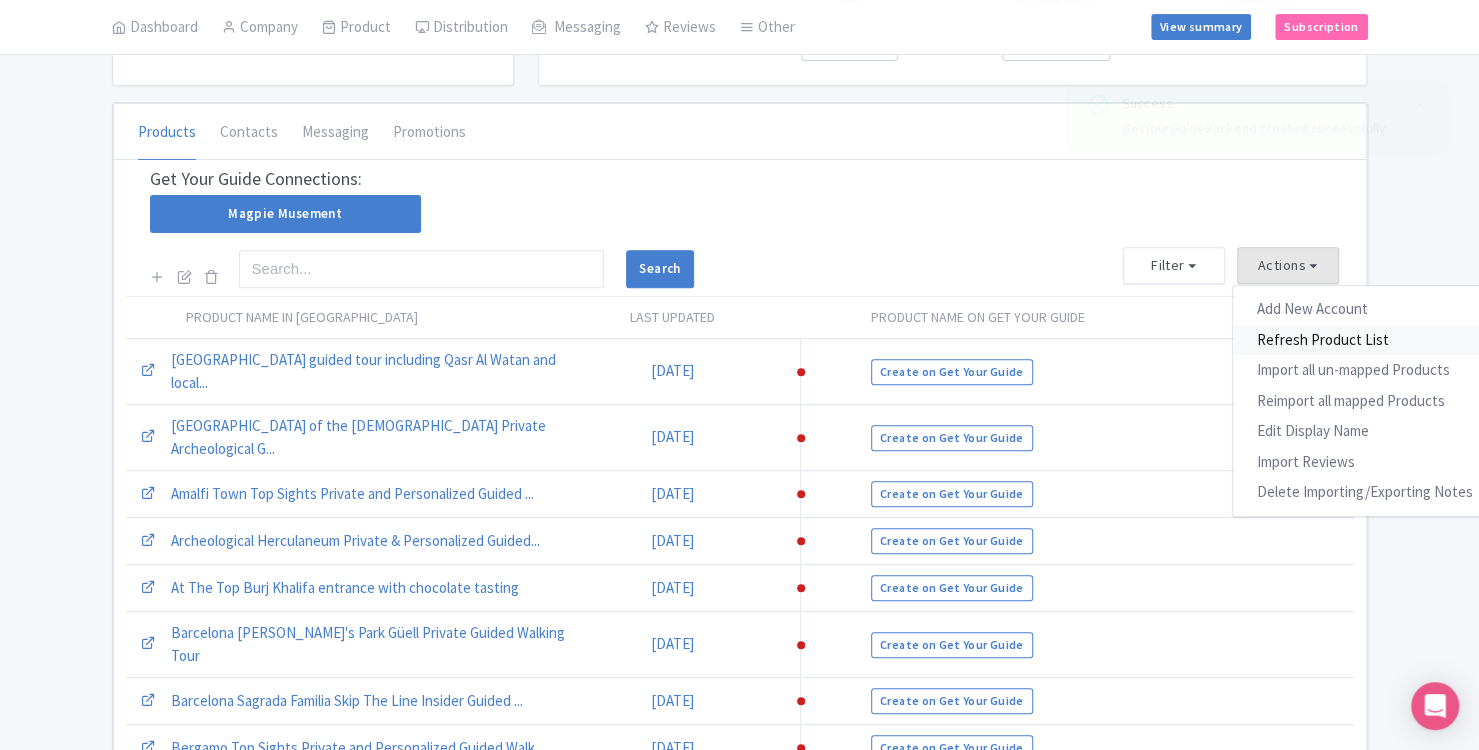 click on "Refresh Product List" at bounding box center (1365, 340) 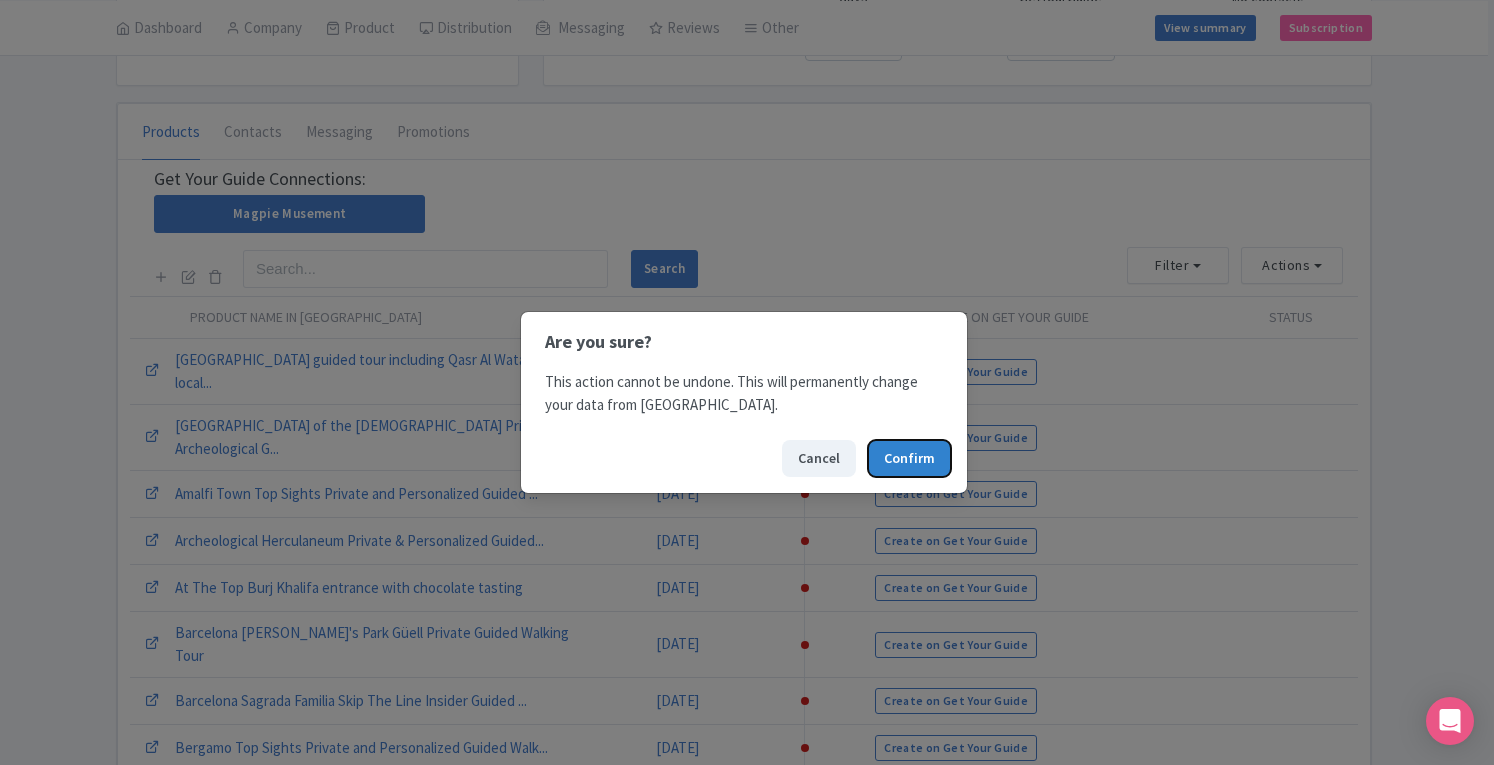 click on "Confirm" at bounding box center (909, 458) 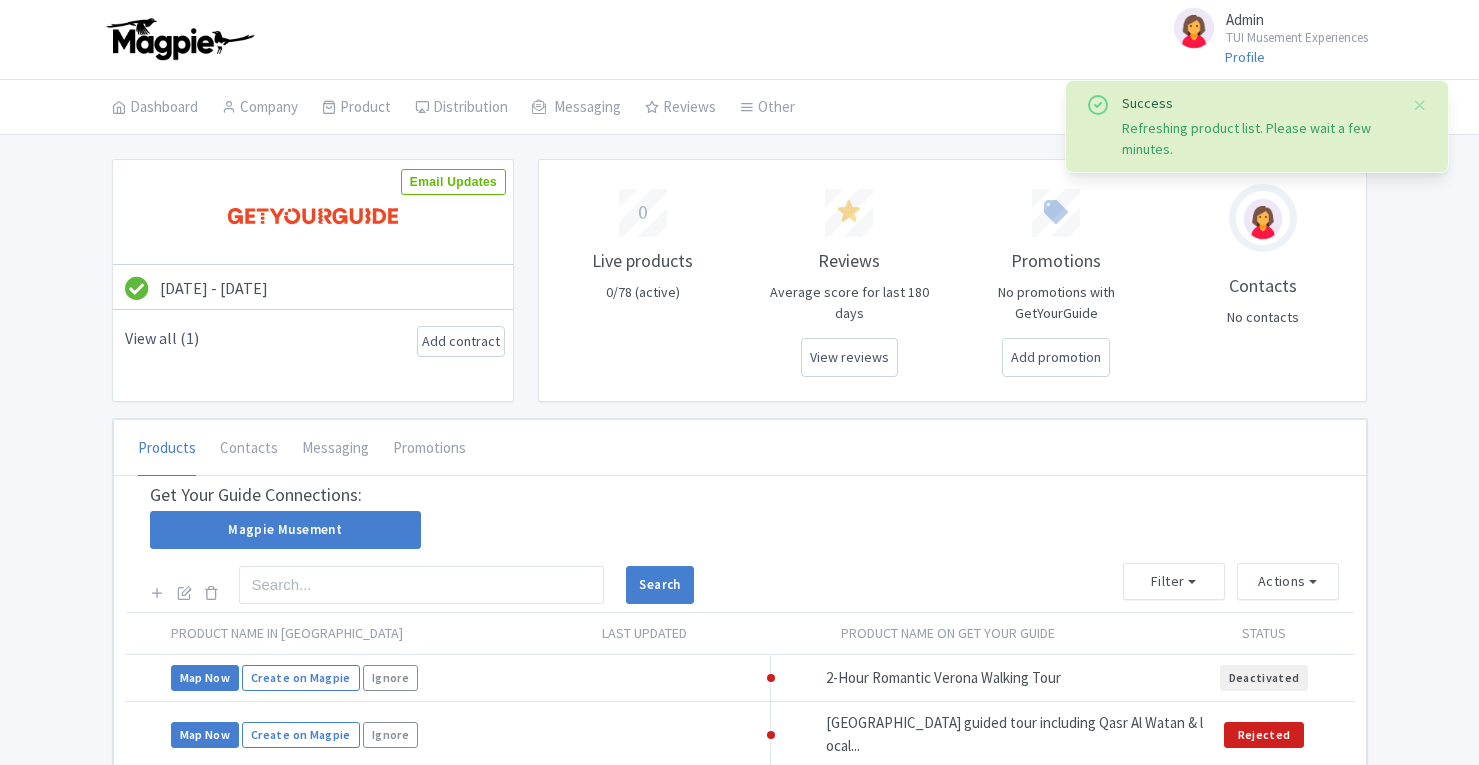 scroll, scrollTop: 0, scrollLeft: 0, axis: both 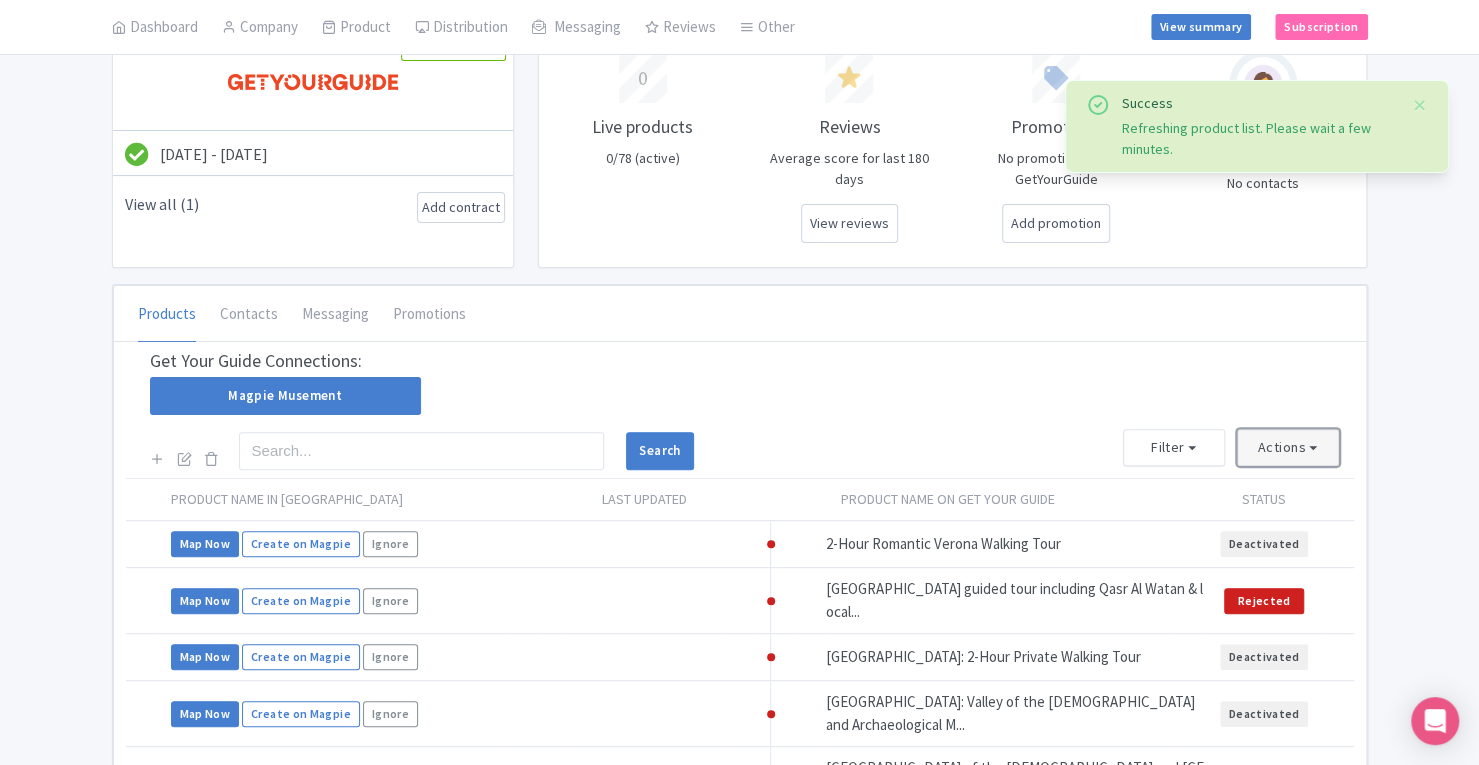 click on "Actions" at bounding box center [1288, 447] 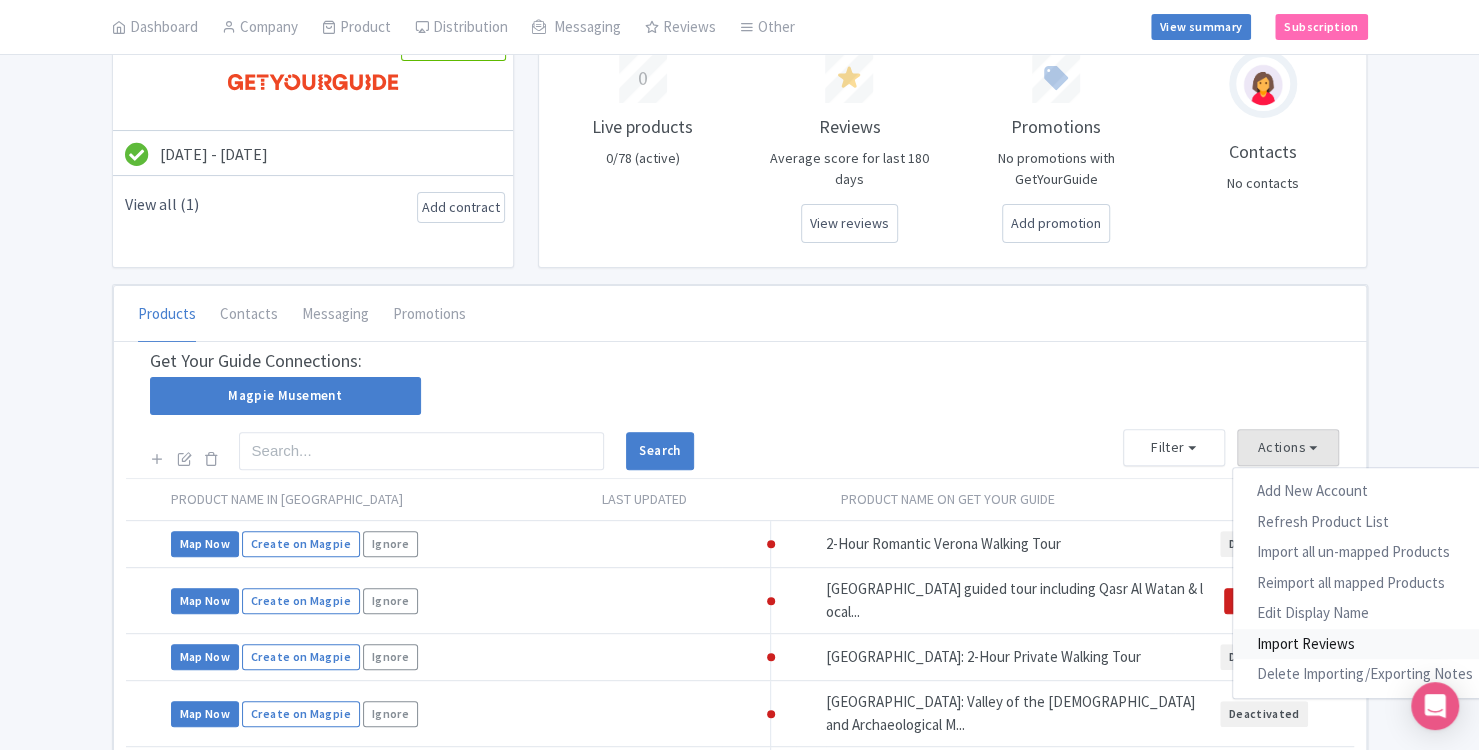 click on "Import Reviews" at bounding box center (1365, 644) 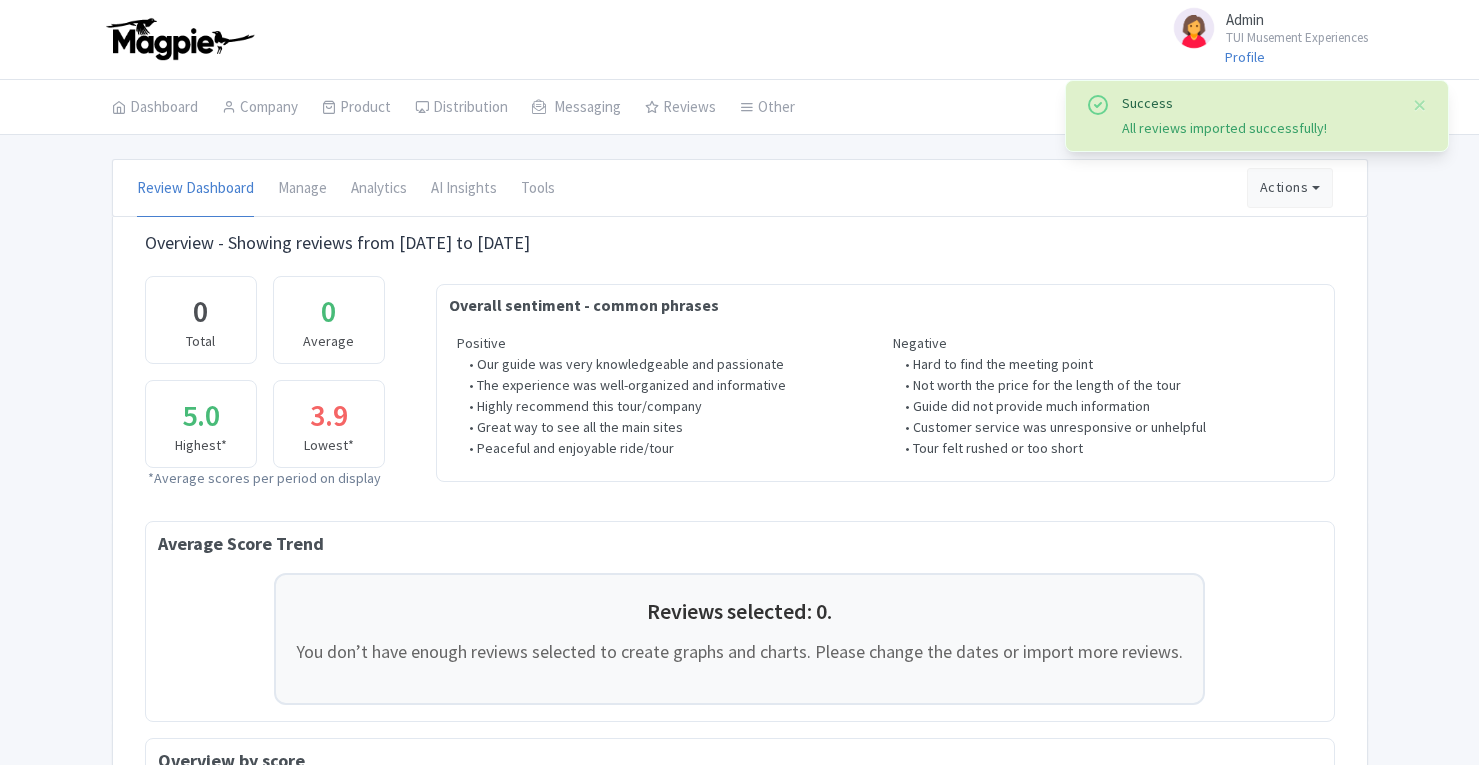 scroll, scrollTop: 0, scrollLeft: 0, axis: both 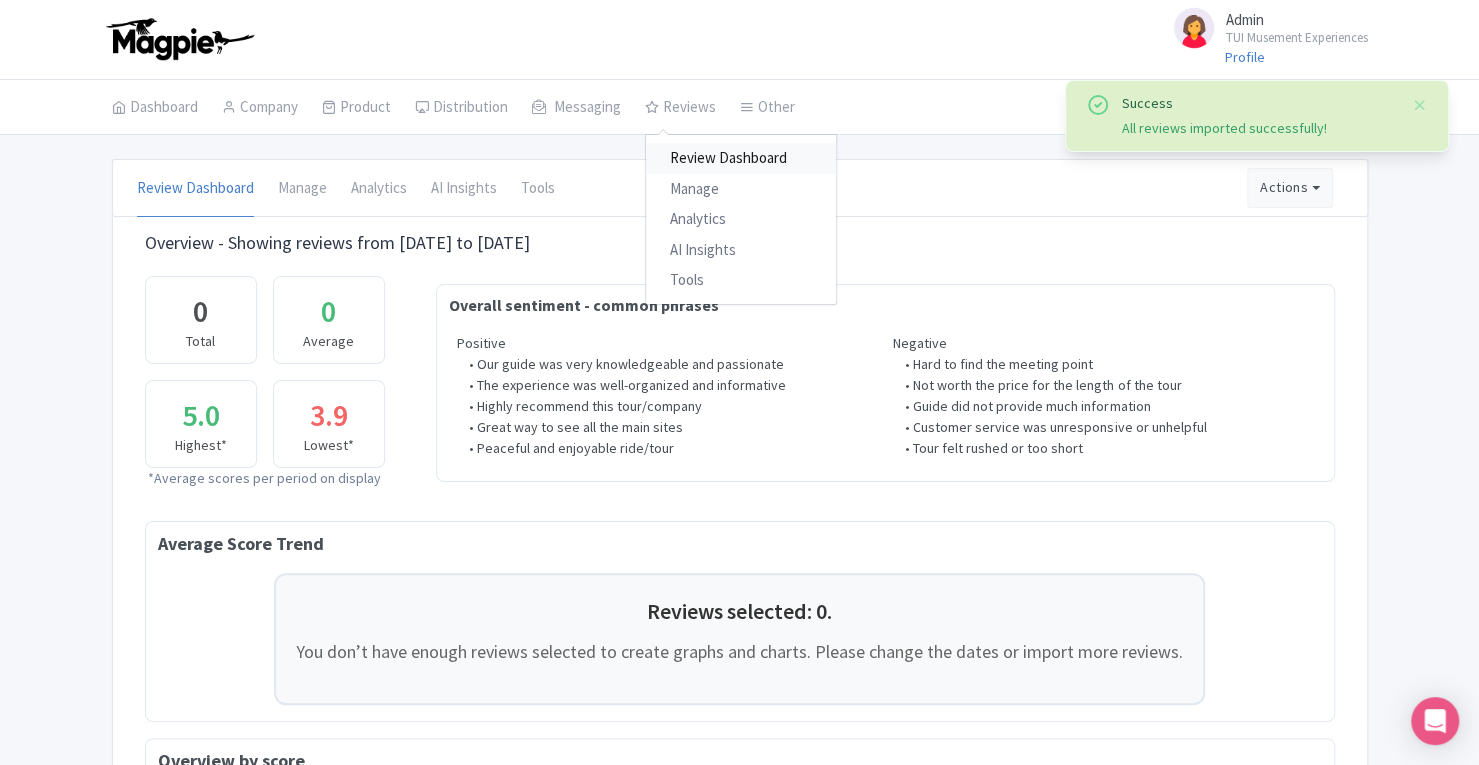 click on "Review Dashboard" at bounding box center [741, 158] 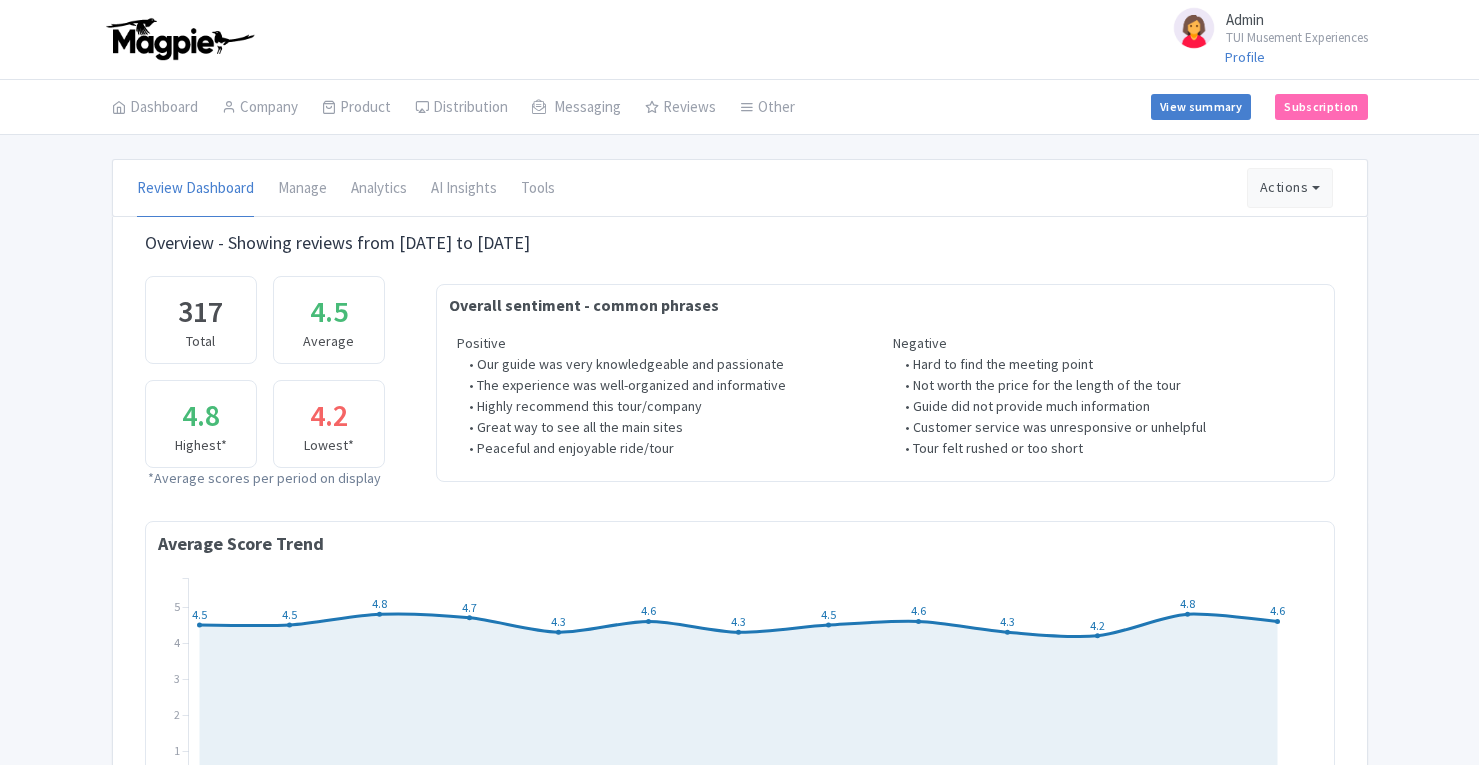 scroll, scrollTop: 0, scrollLeft: 0, axis: both 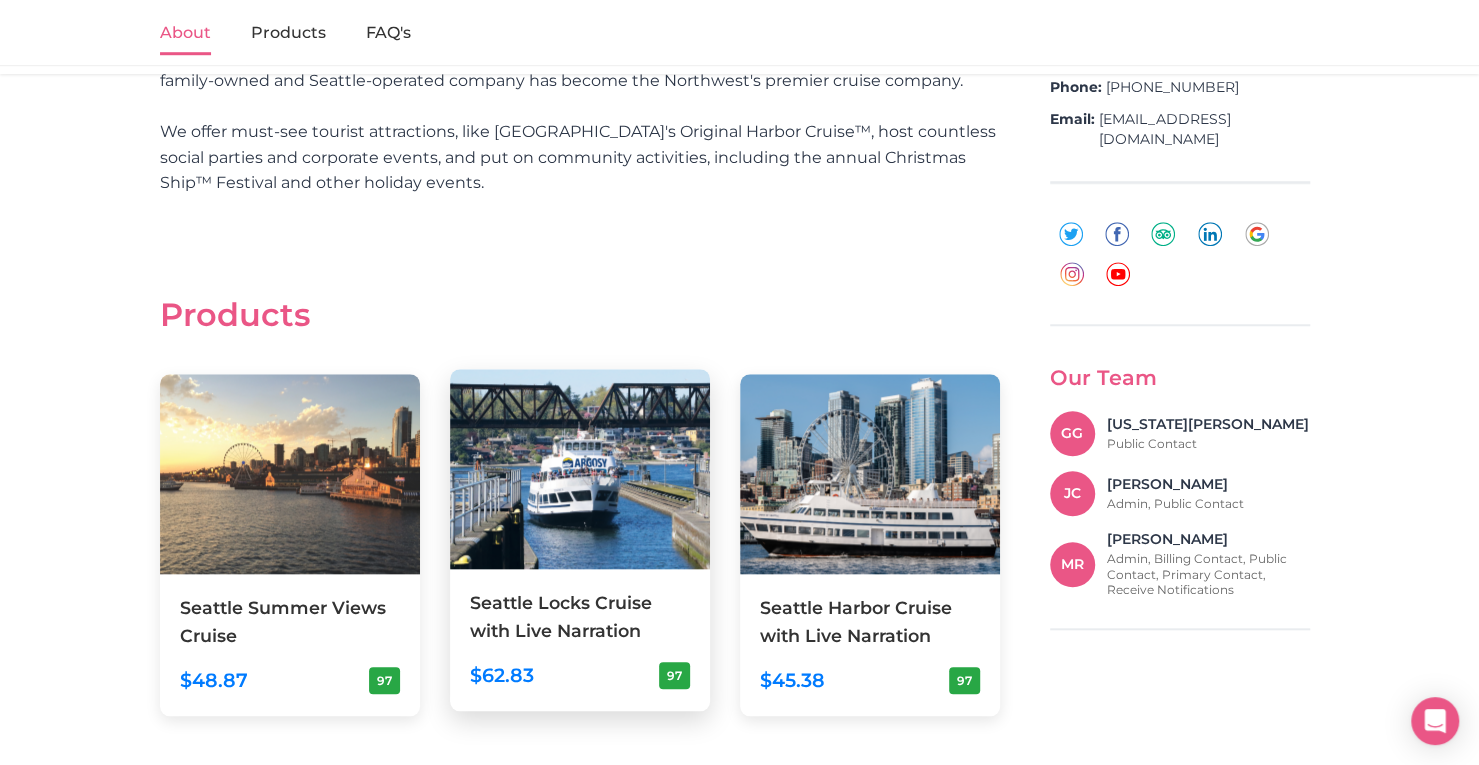 click at bounding box center [580, 469] 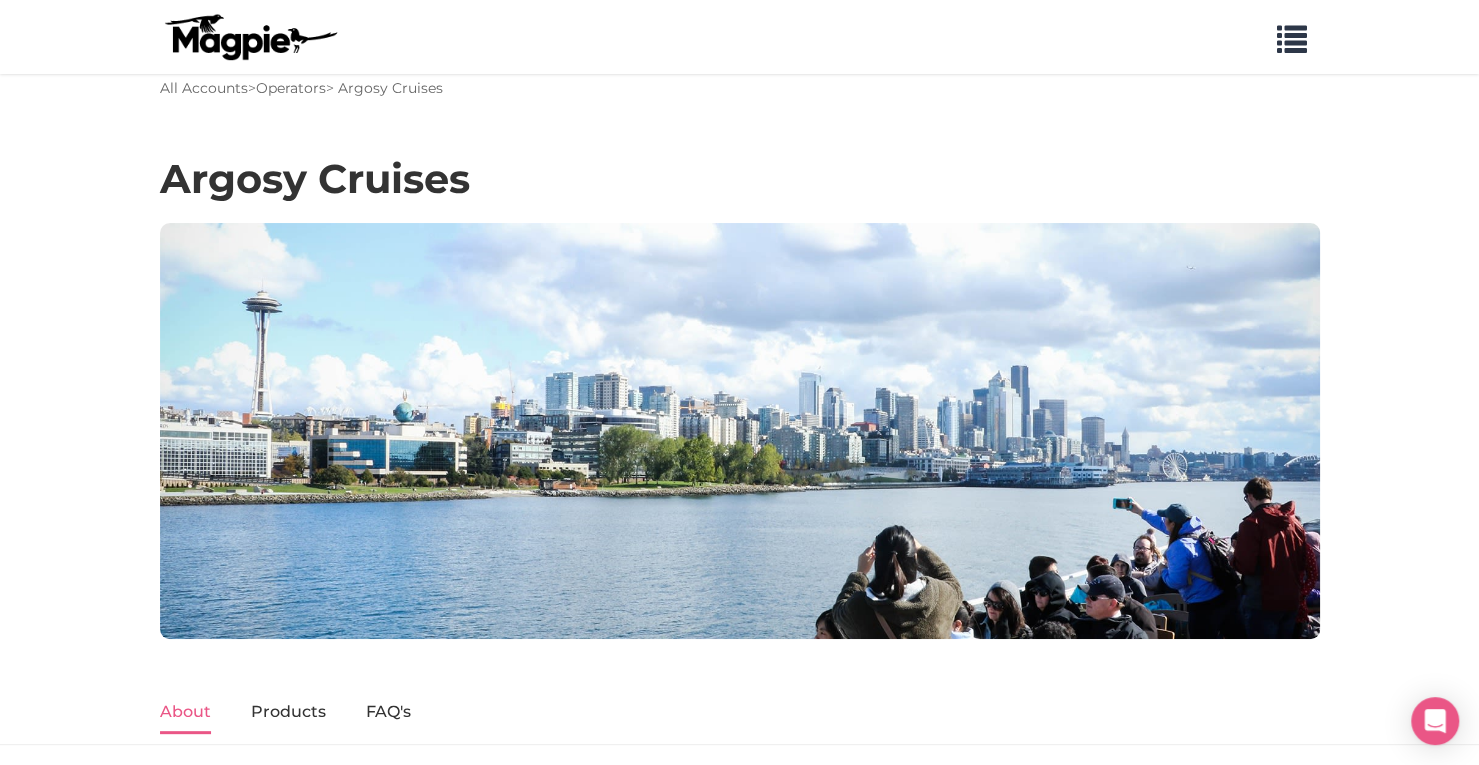 scroll, scrollTop: 0, scrollLeft: 0, axis: both 